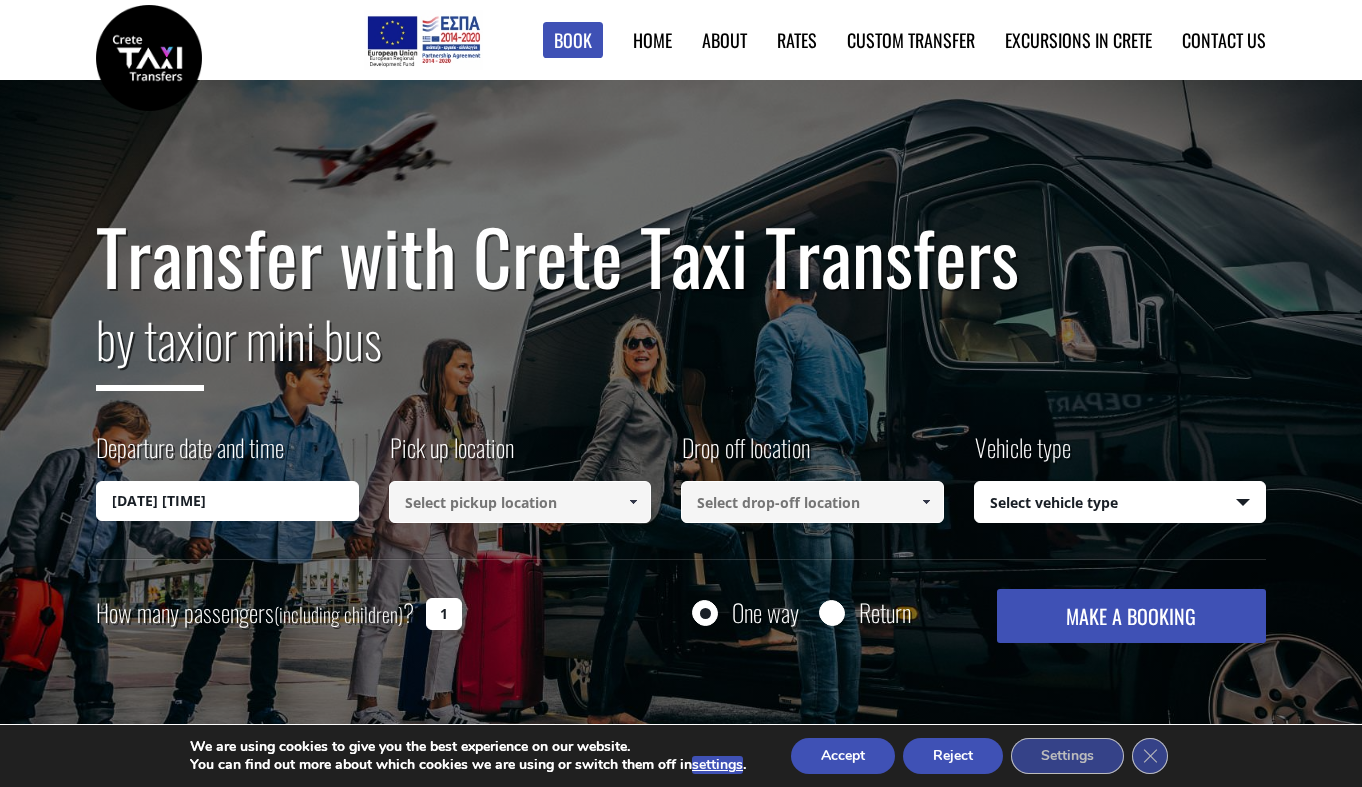 scroll, scrollTop: 0, scrollLeft: 0, axis: both 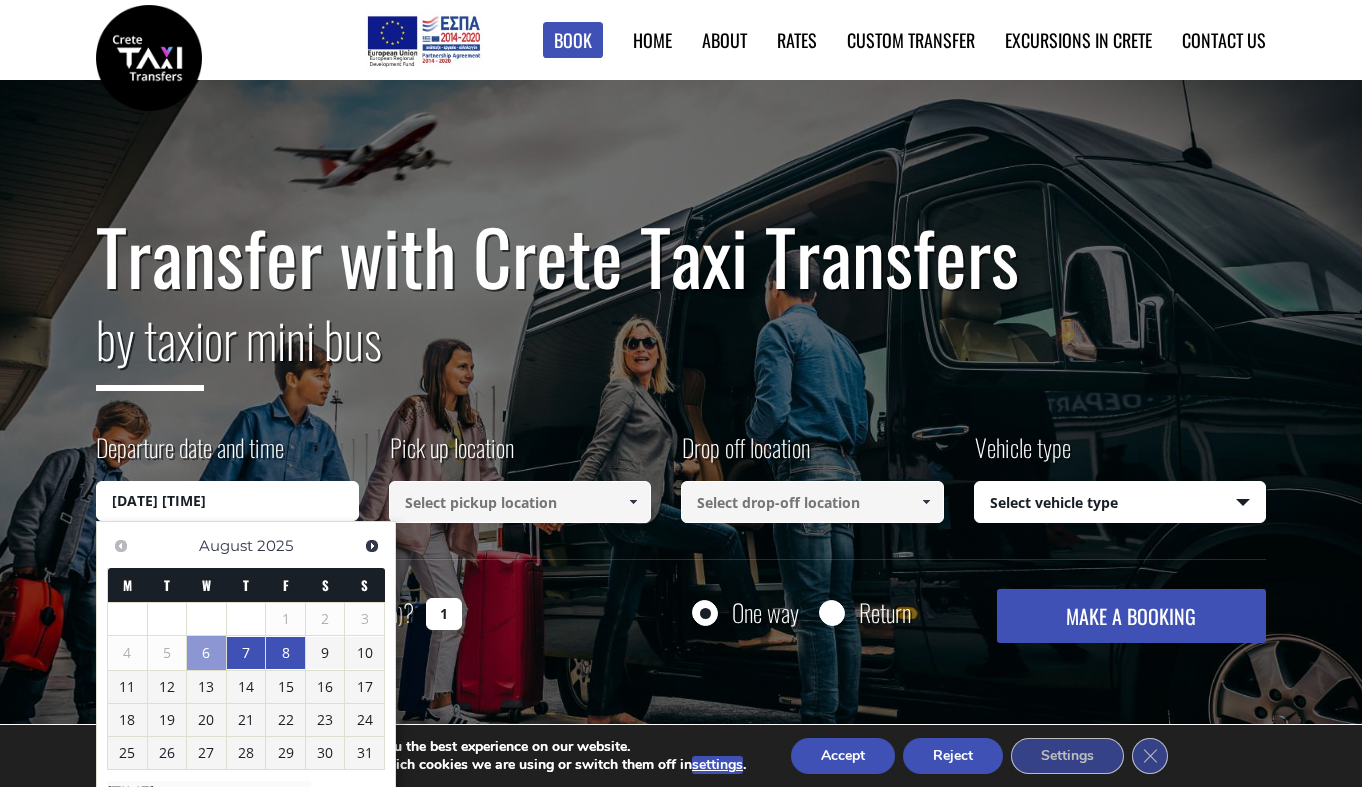 click on "8" at bounding box center (285, 653) 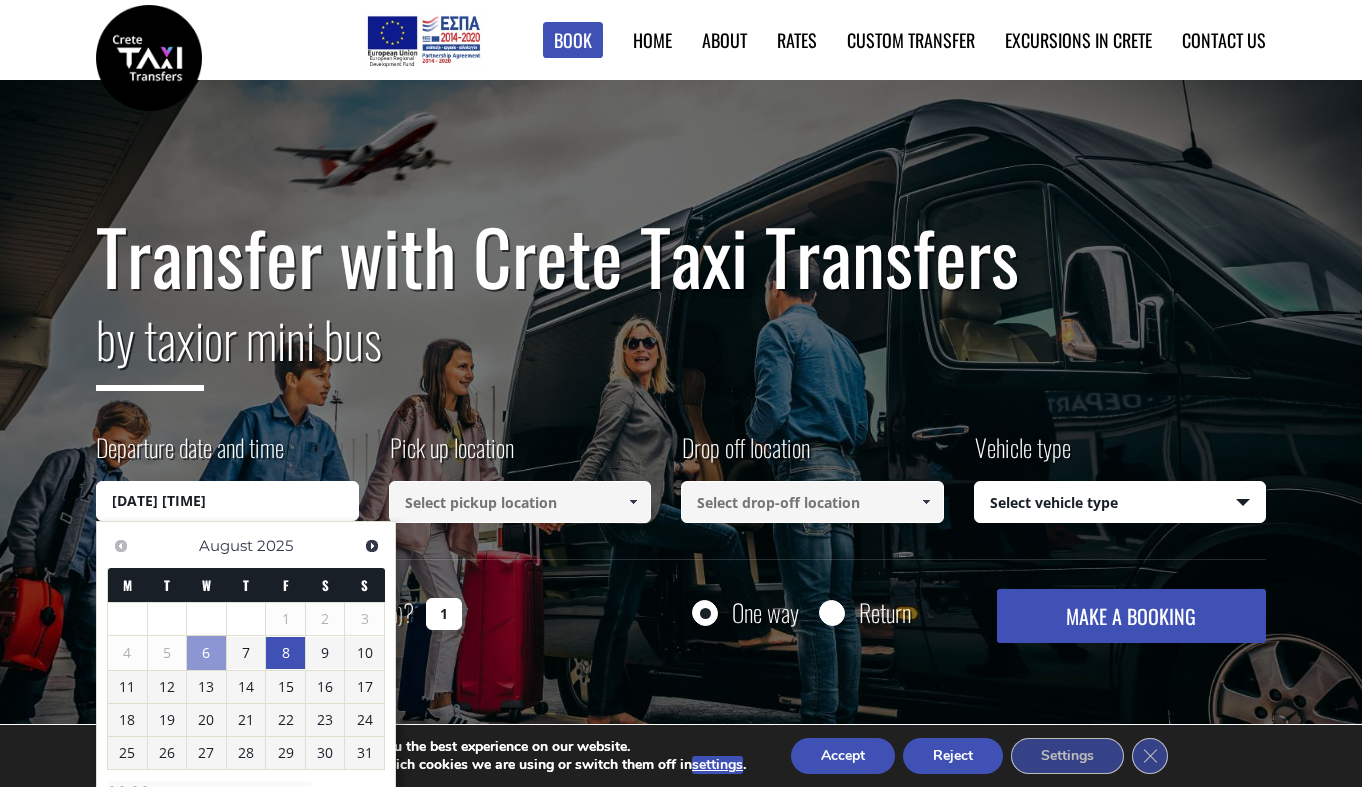 click at bounding box center [520, 502] 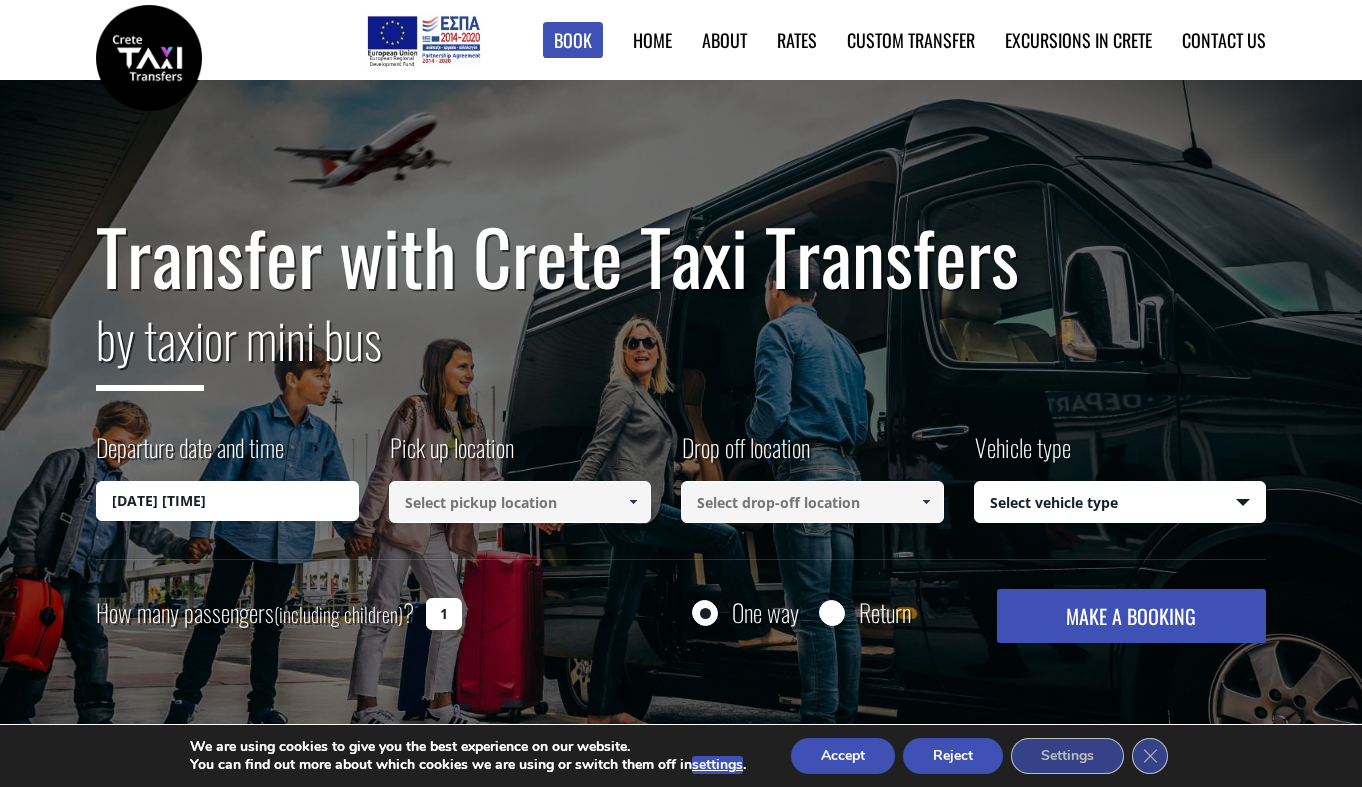 click at bounding box center [520, 502] 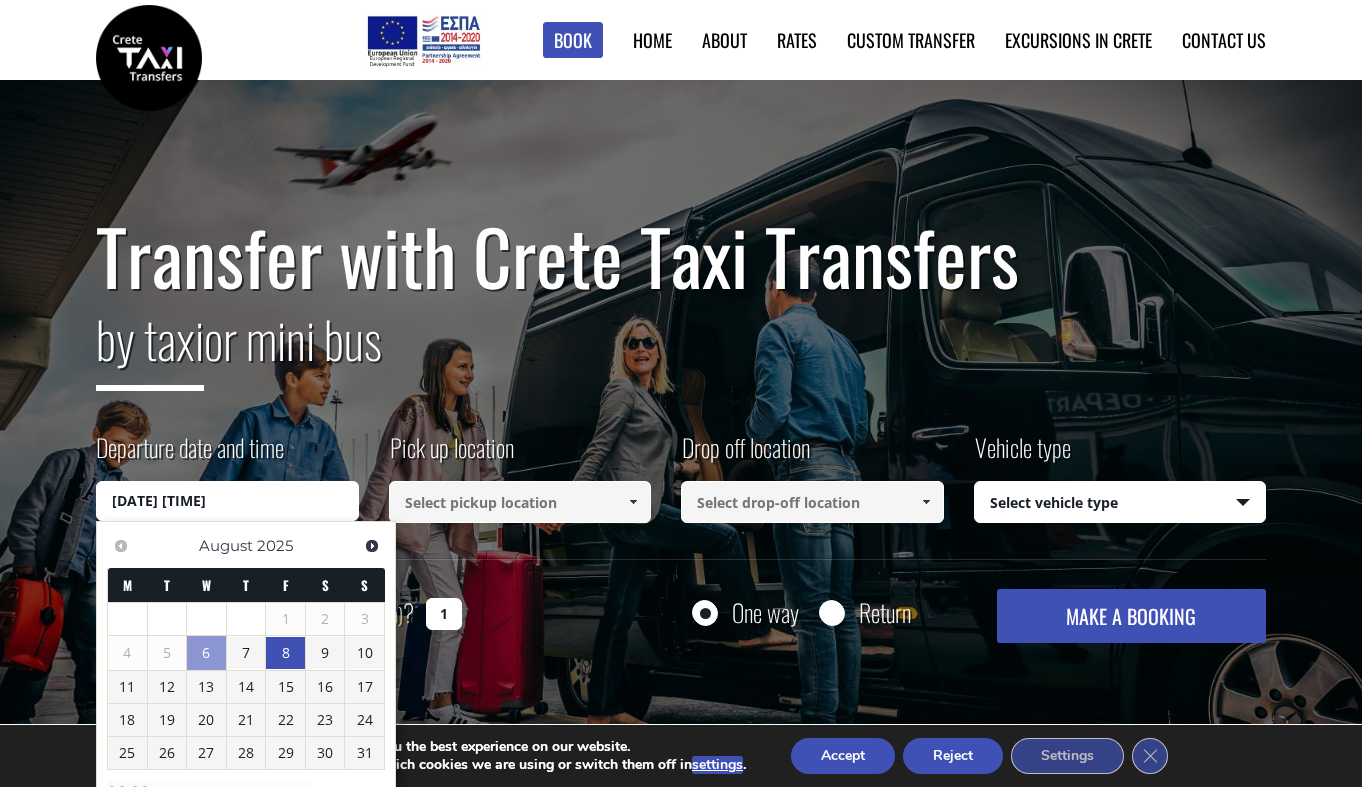 click on "8" at bounding box center [285, 653] 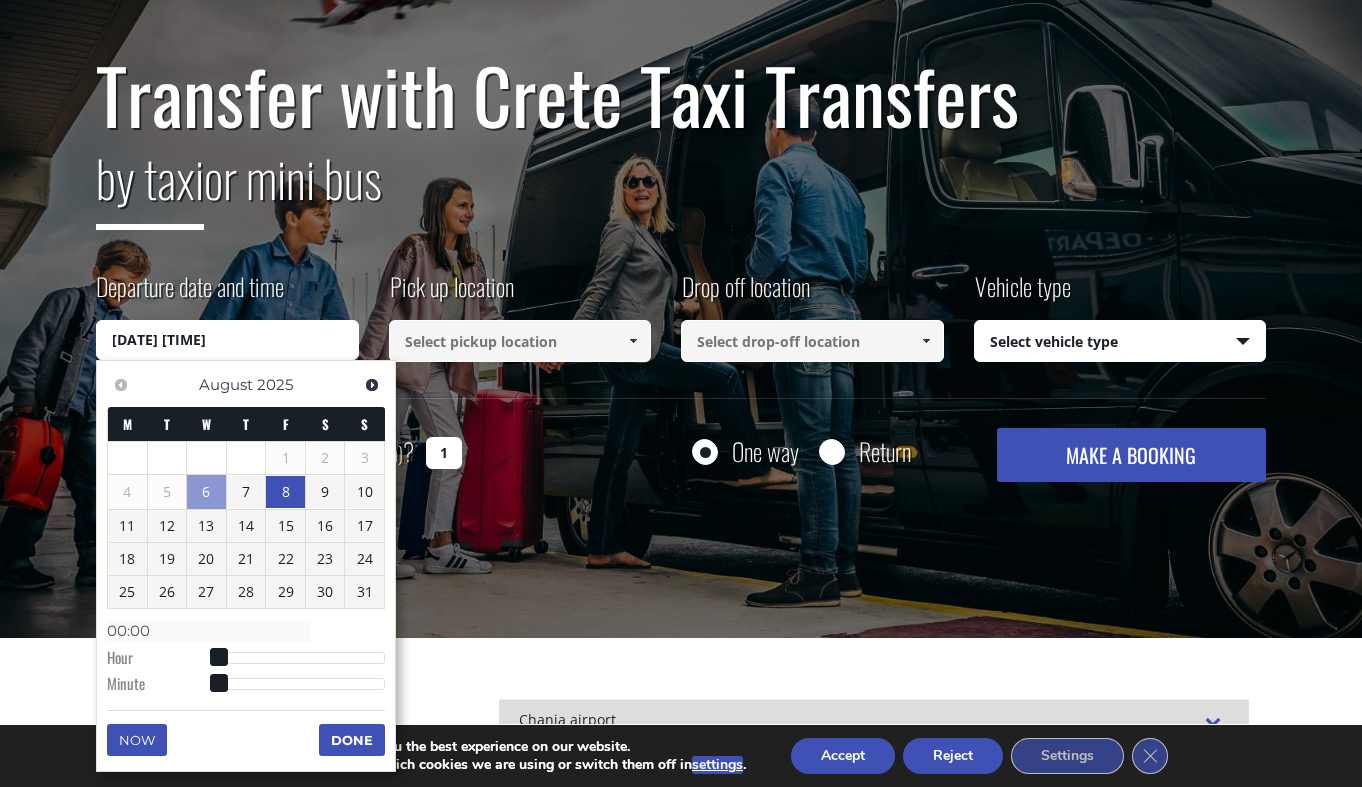 scroll, scrollTop: 175, scrollLeft: 0, axis: vertical 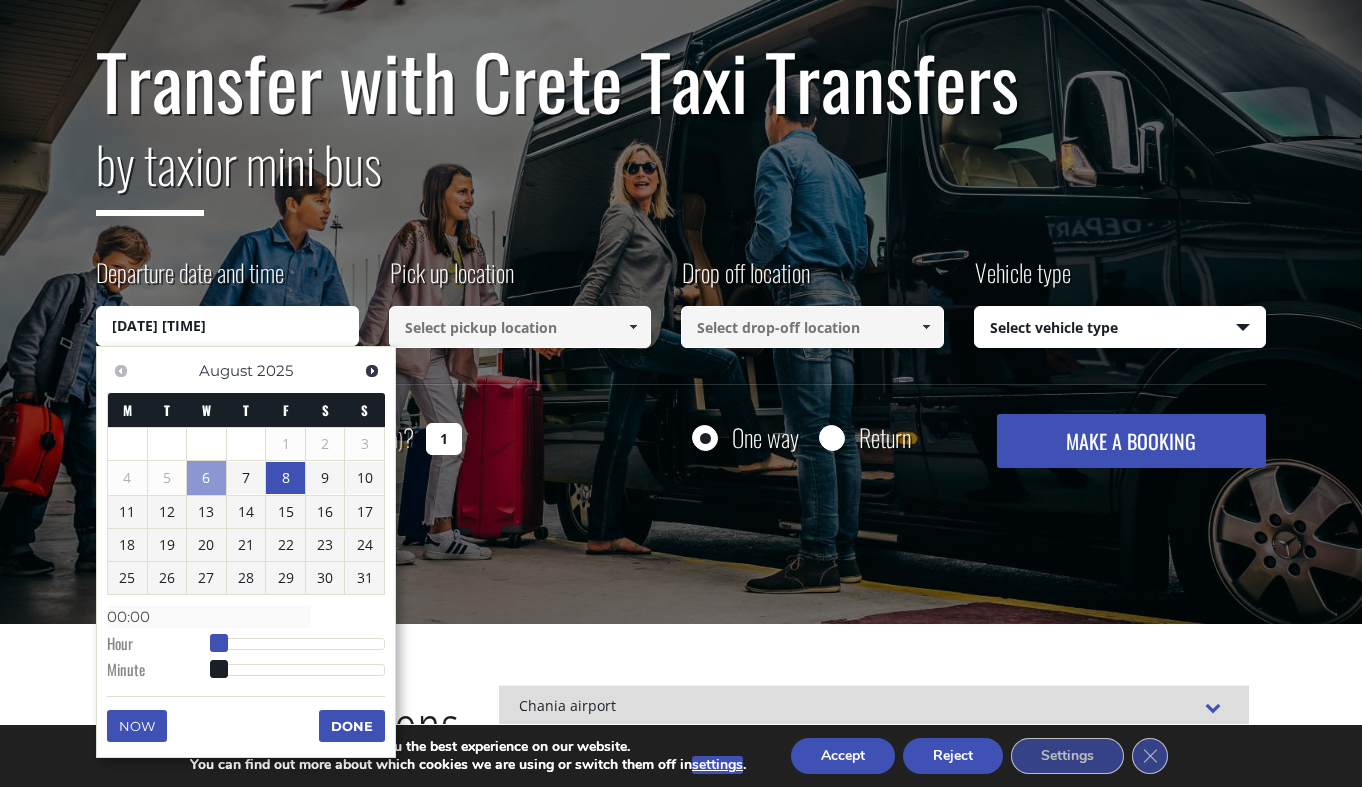 type on "08/08/2025 01:00" 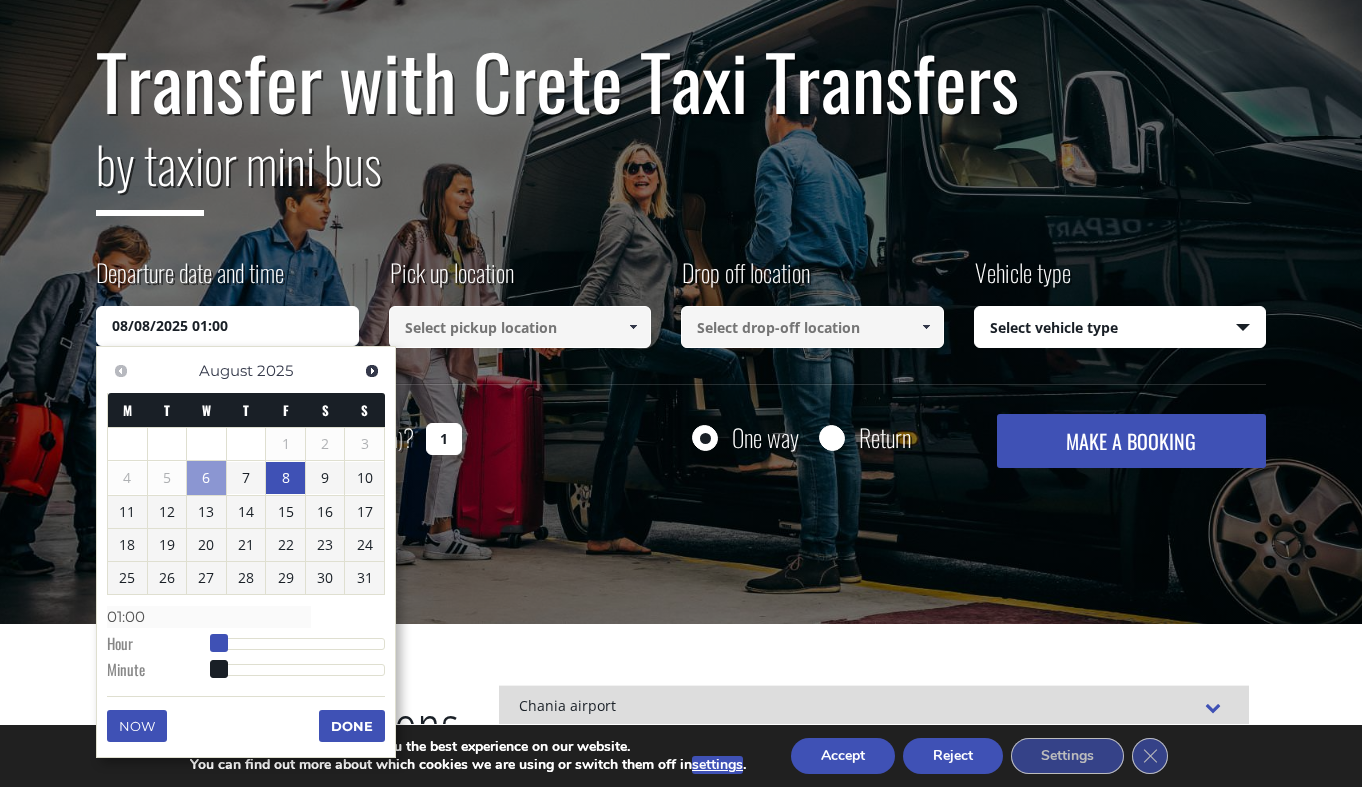 type on "[DATE] [TIME]" 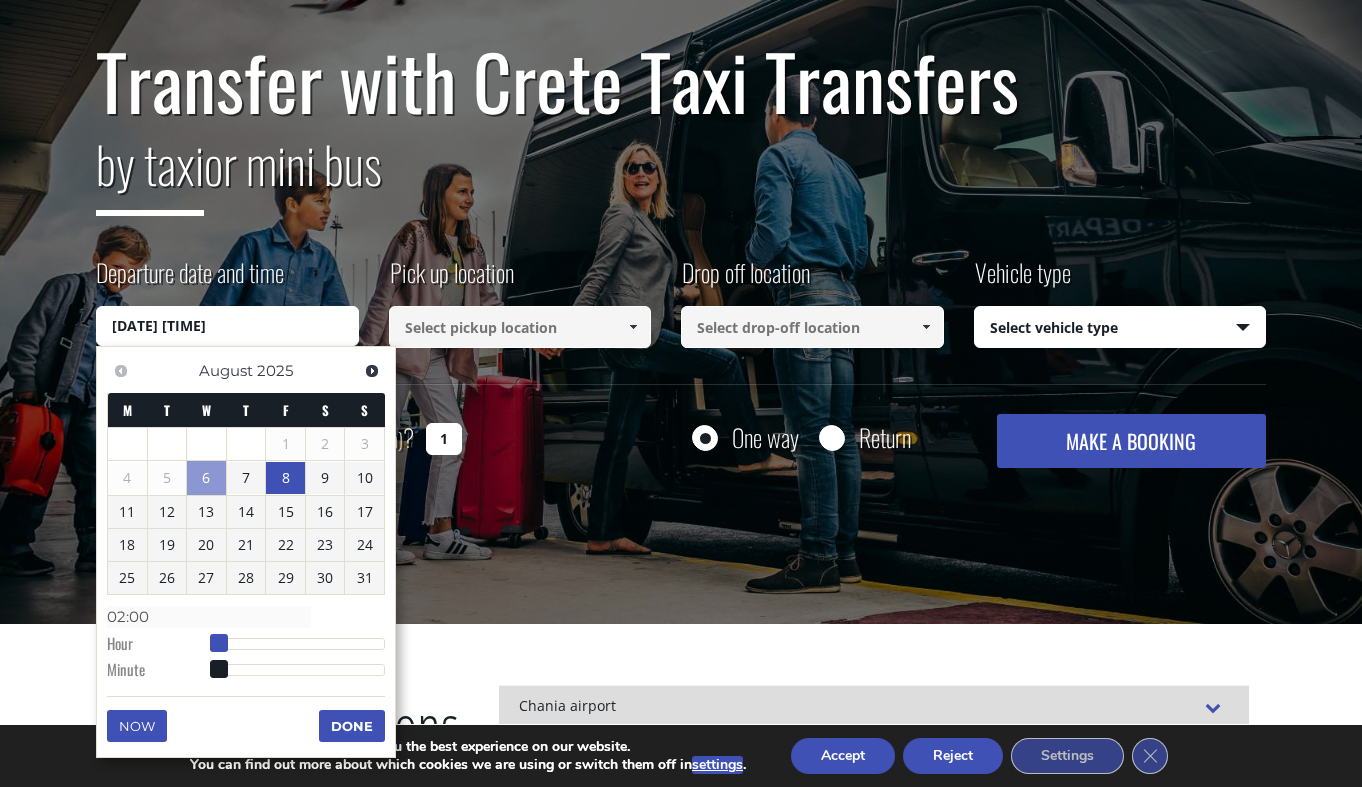 type on "[DATE] [TIME]" 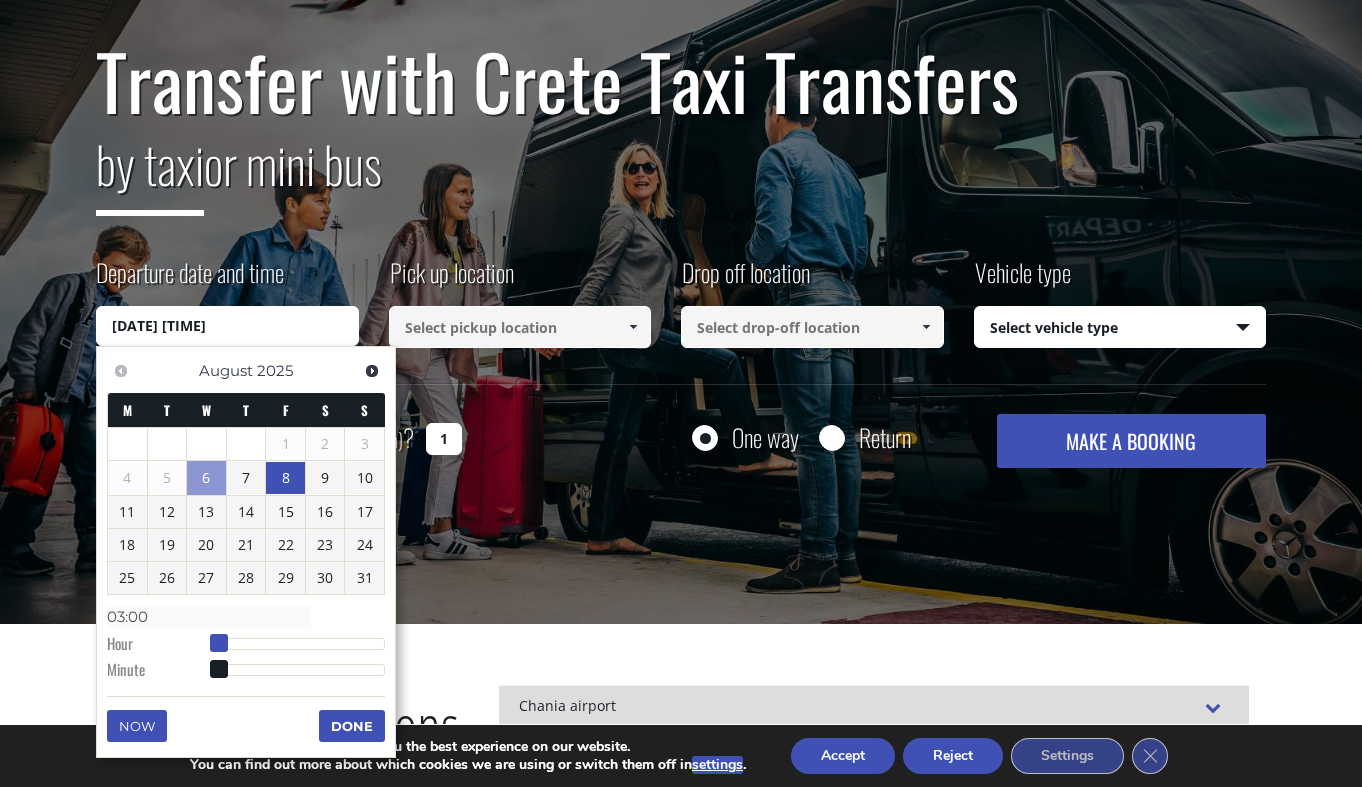 type on "08/08/2025 04:00" 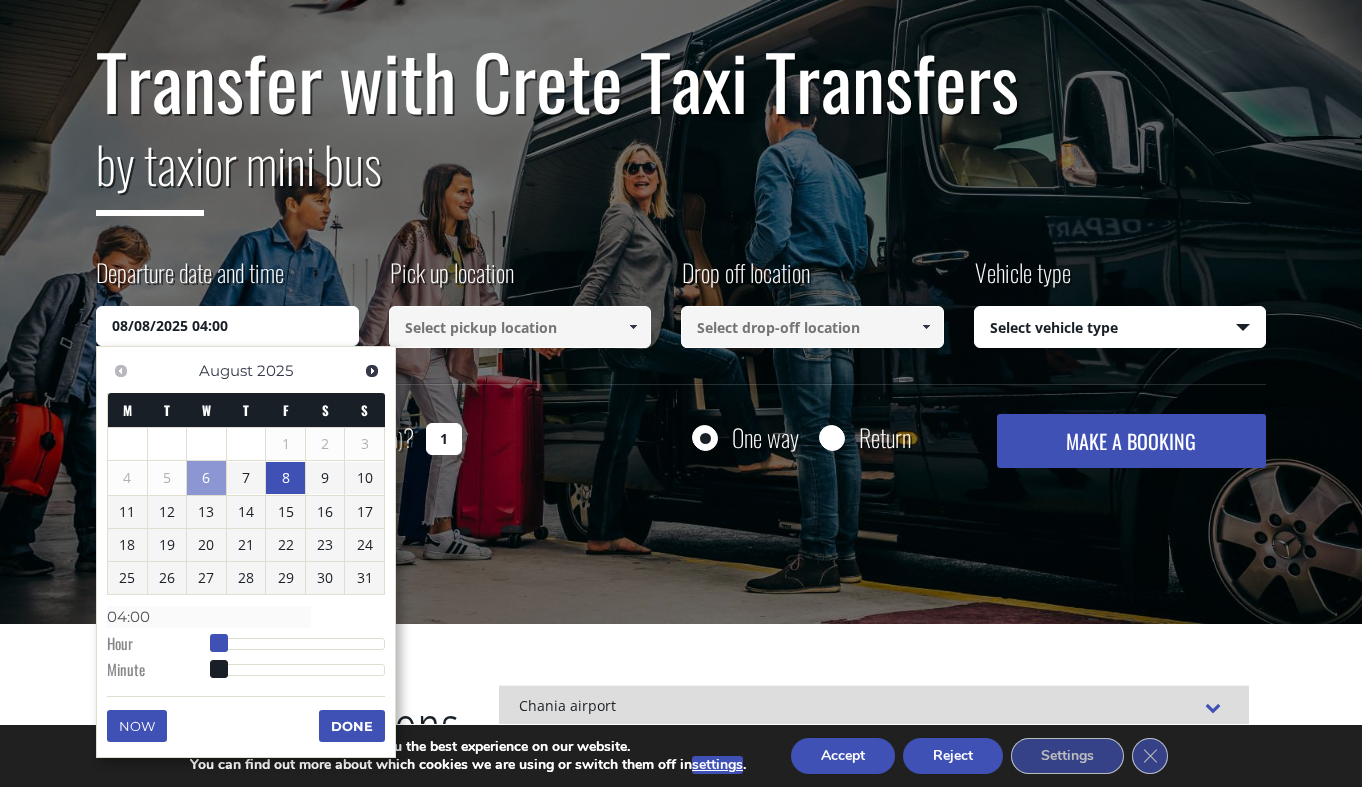 type on "08/08/2025 05:00" 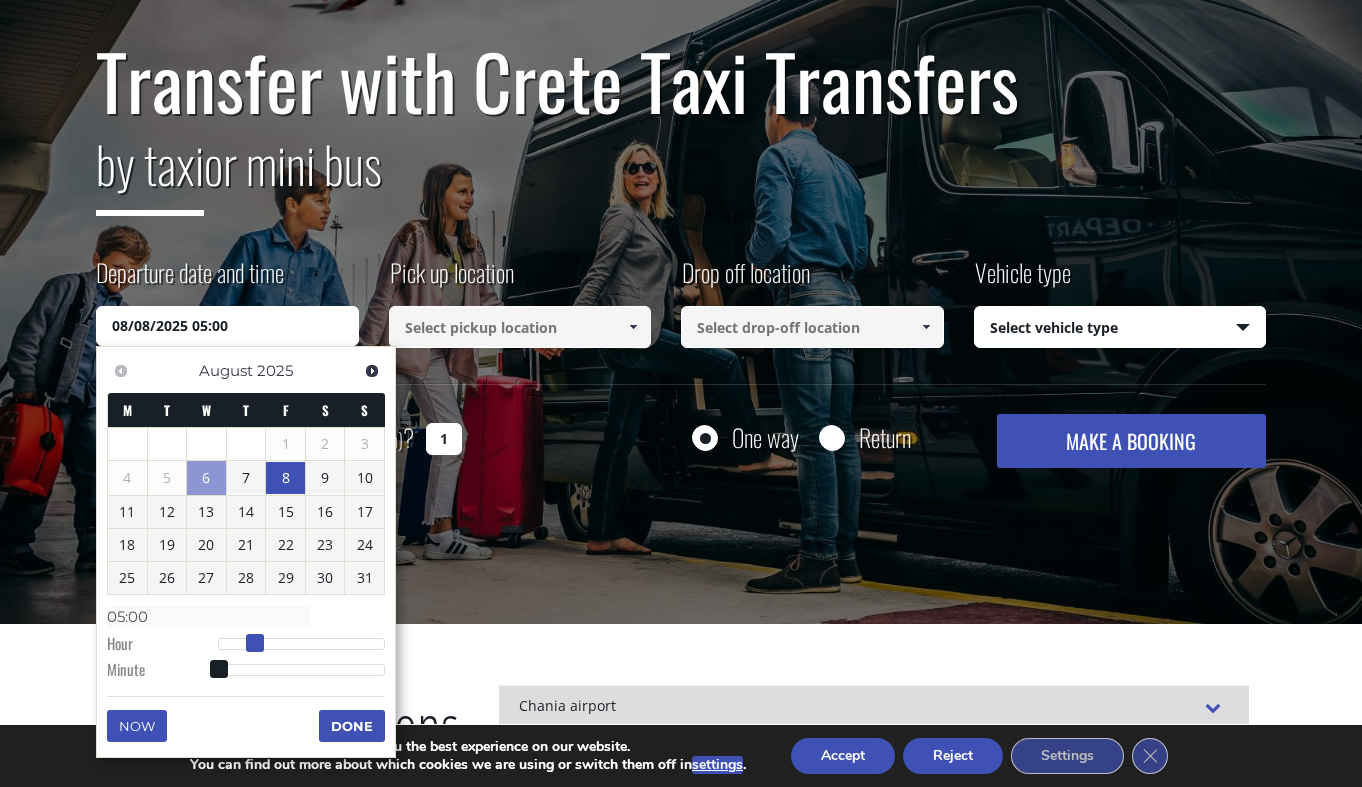 type on "[DATE] [TIME]" 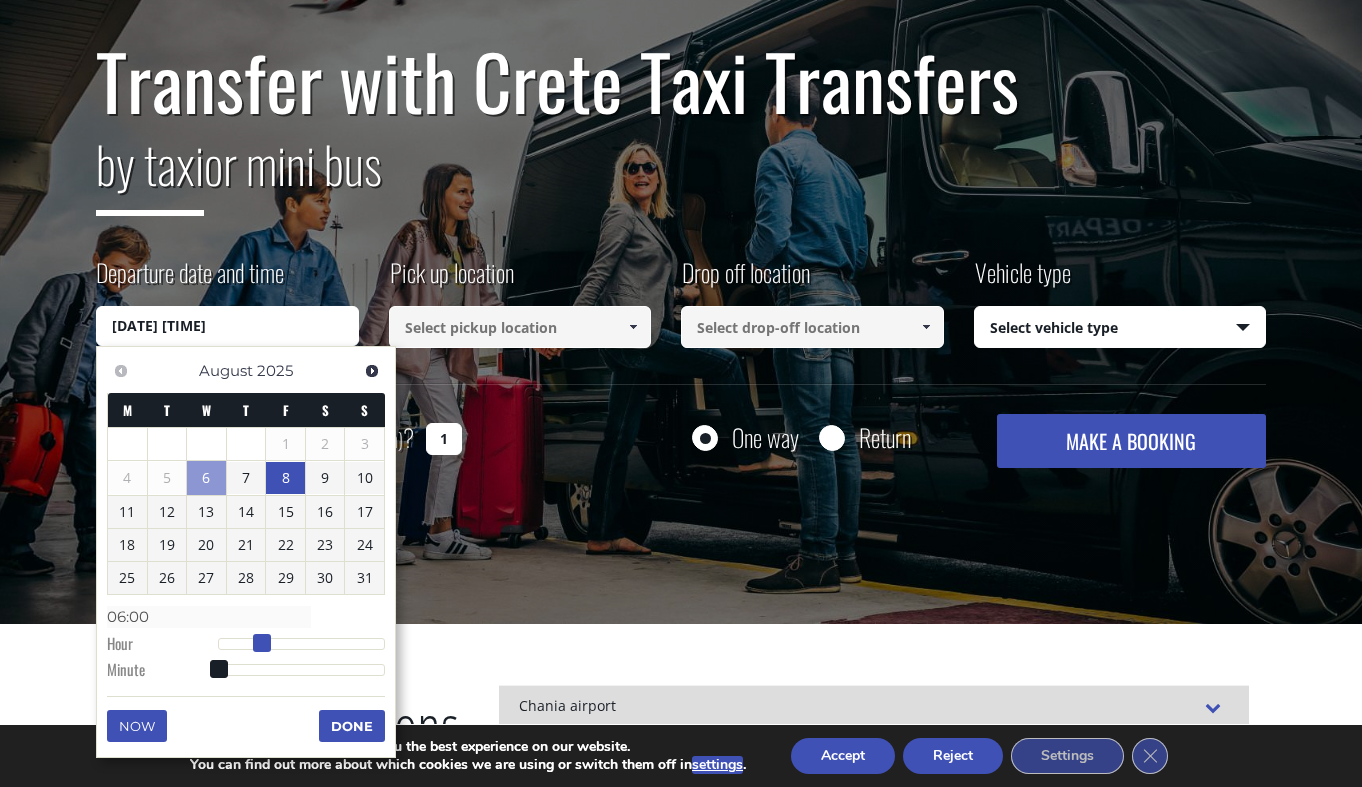 type on "08/08/2025 07:00" 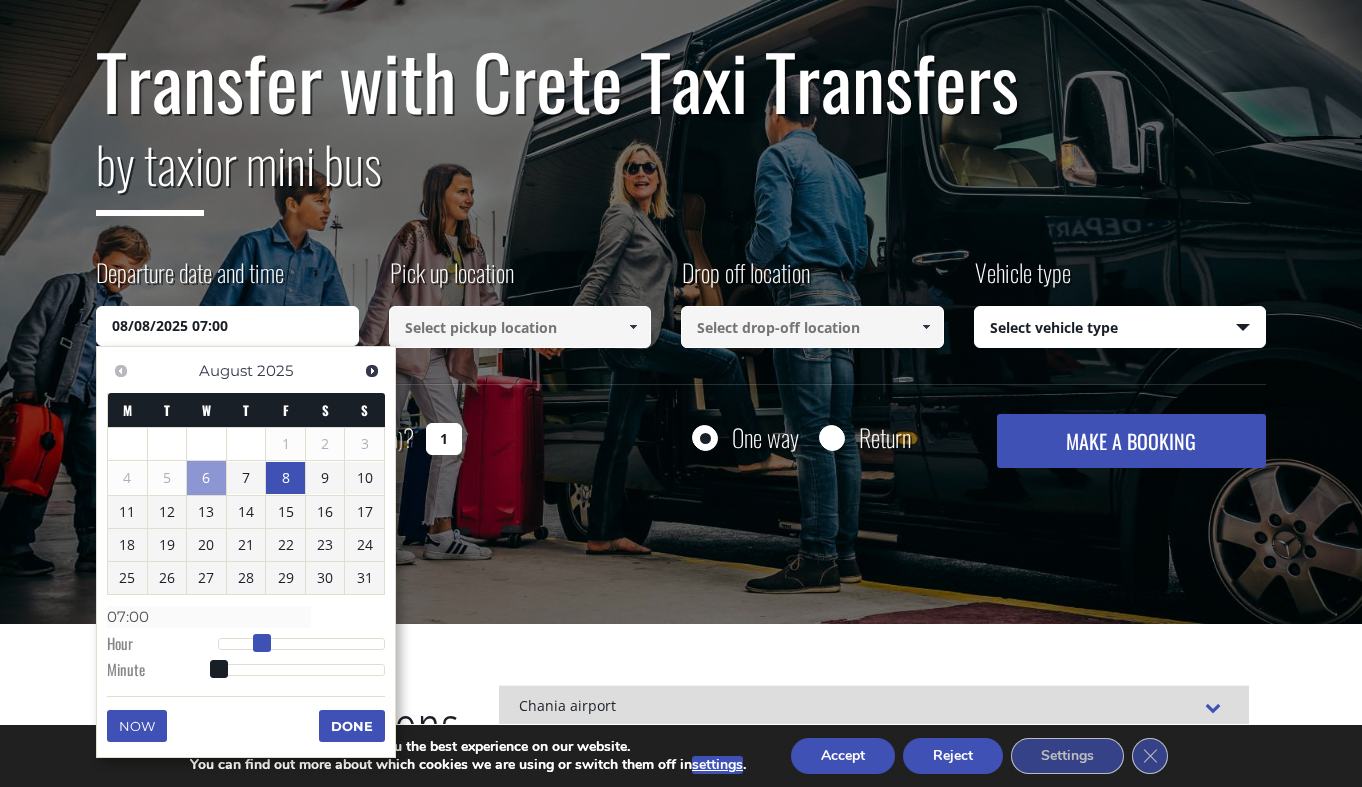type on "08/08/2025 08:00" 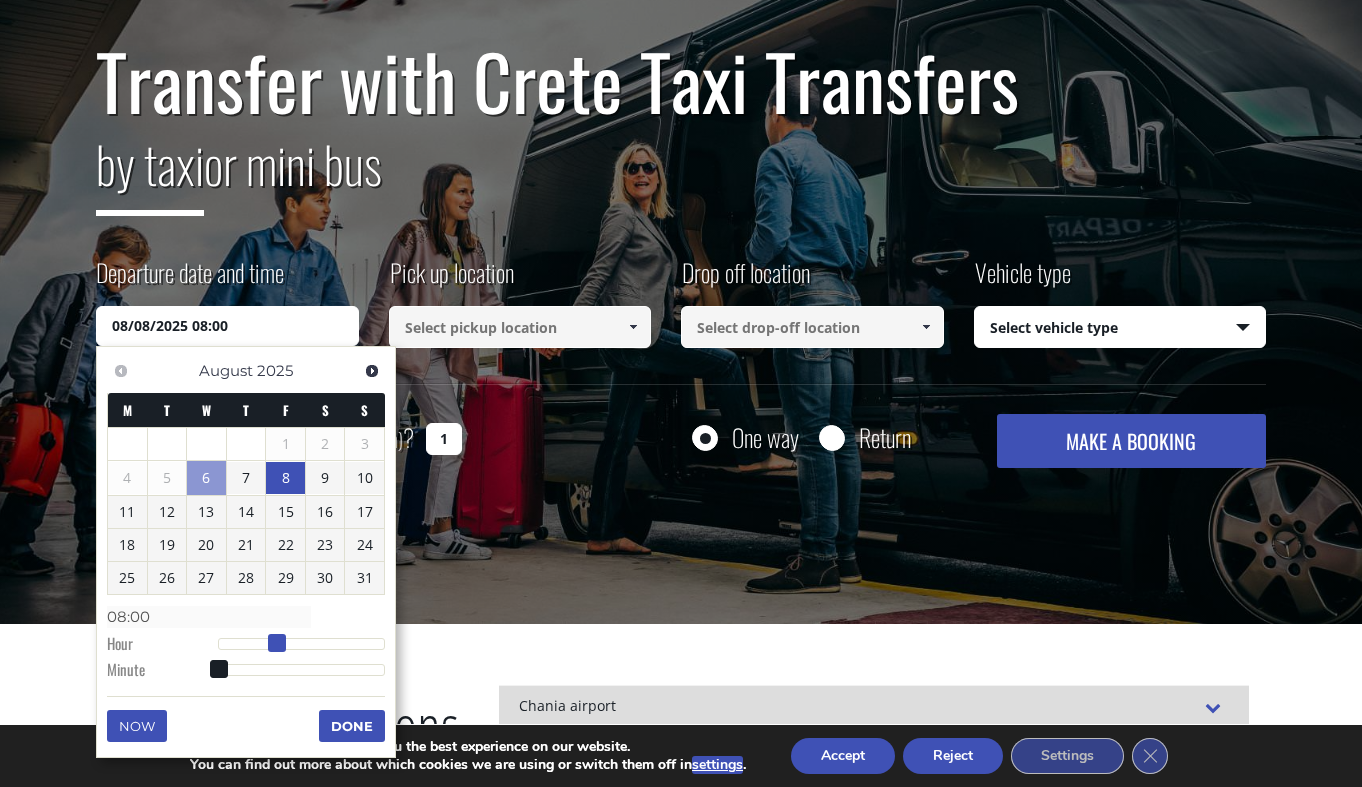type on "[DATE] [TIME]" 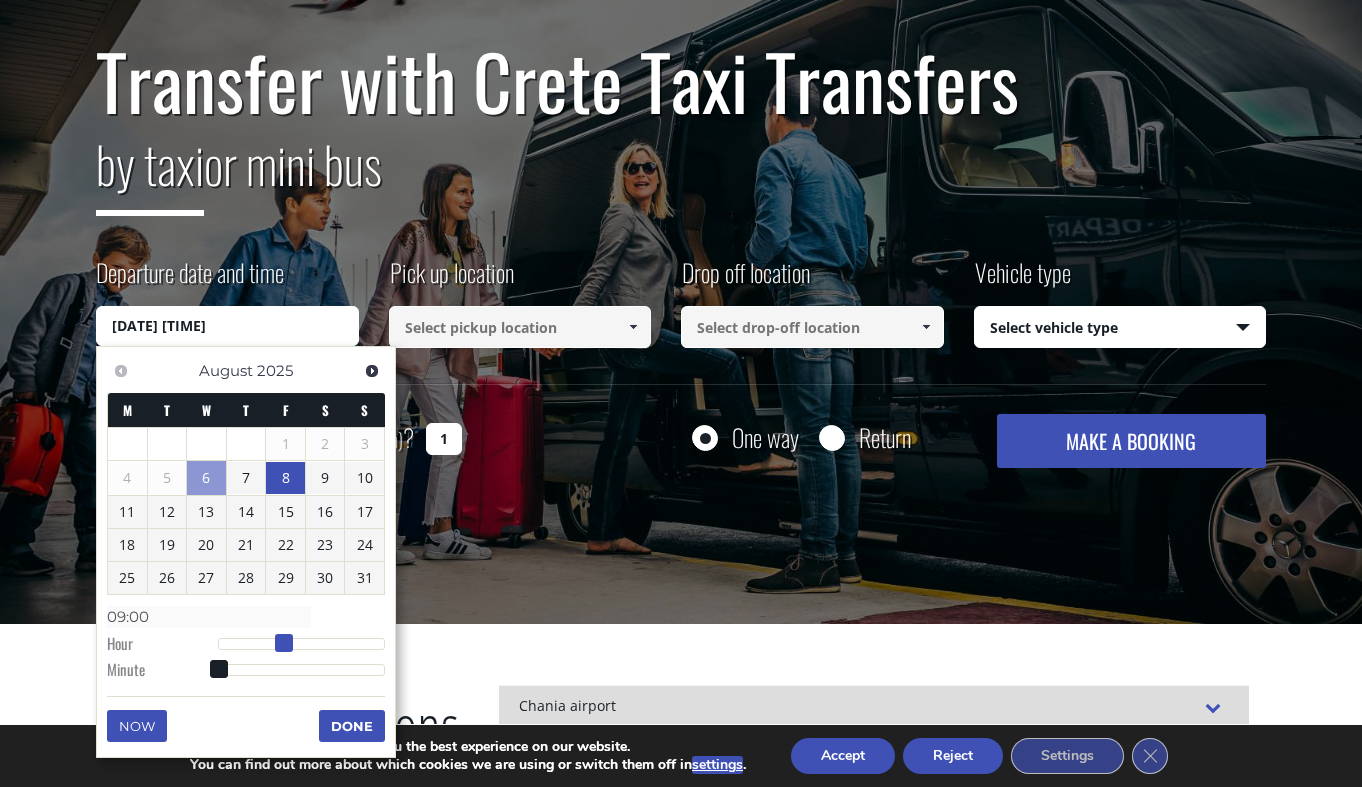 type on "[DATE] [TIME]" 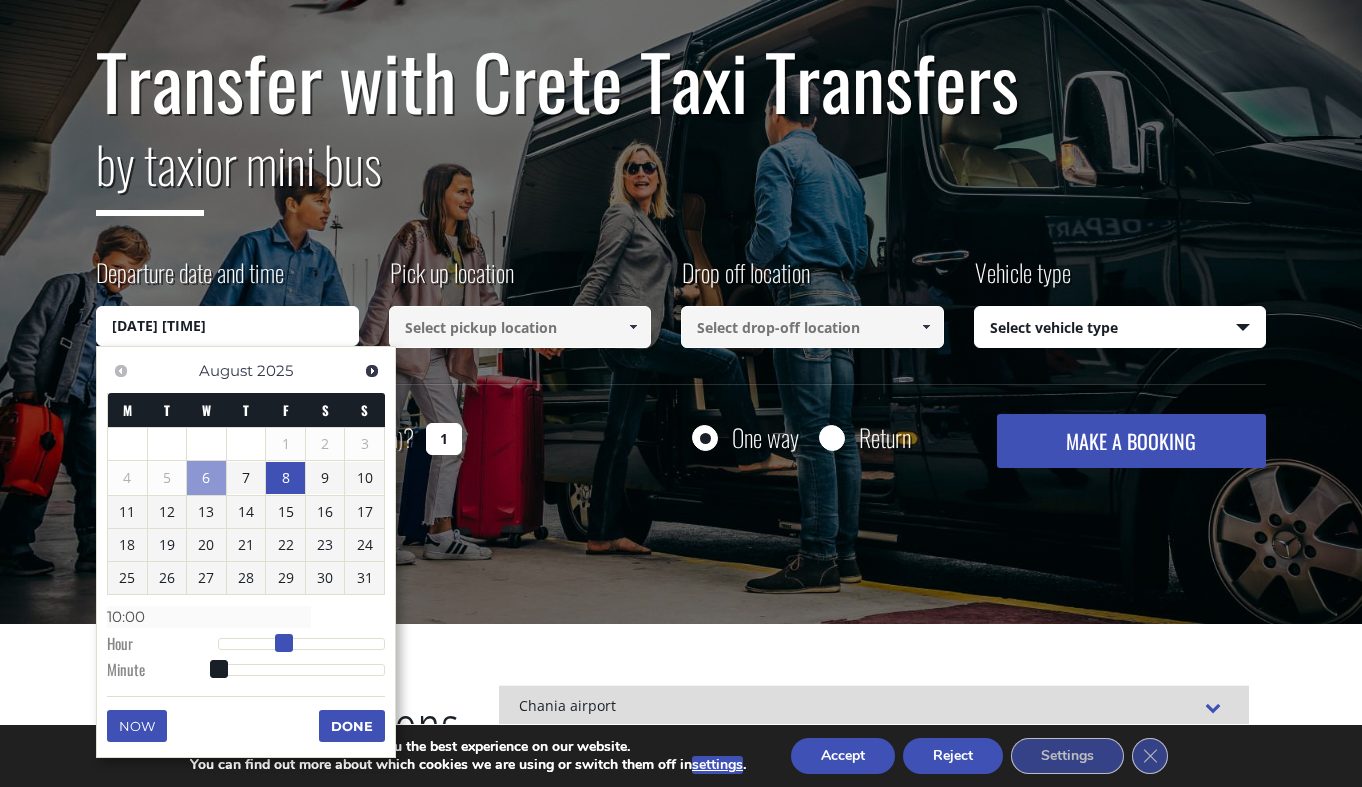 type on "[DATE] [TIME]" 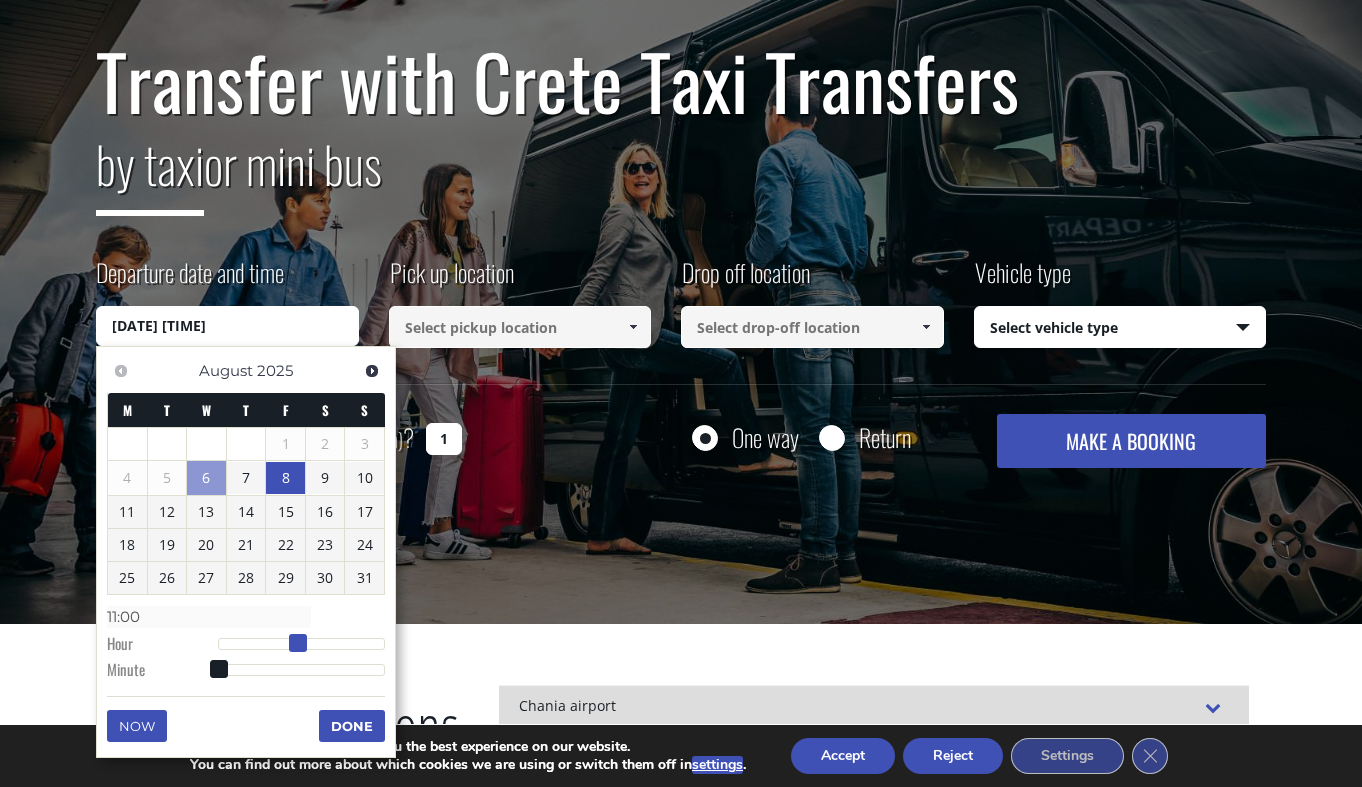type on "[DATE] [TIME]" 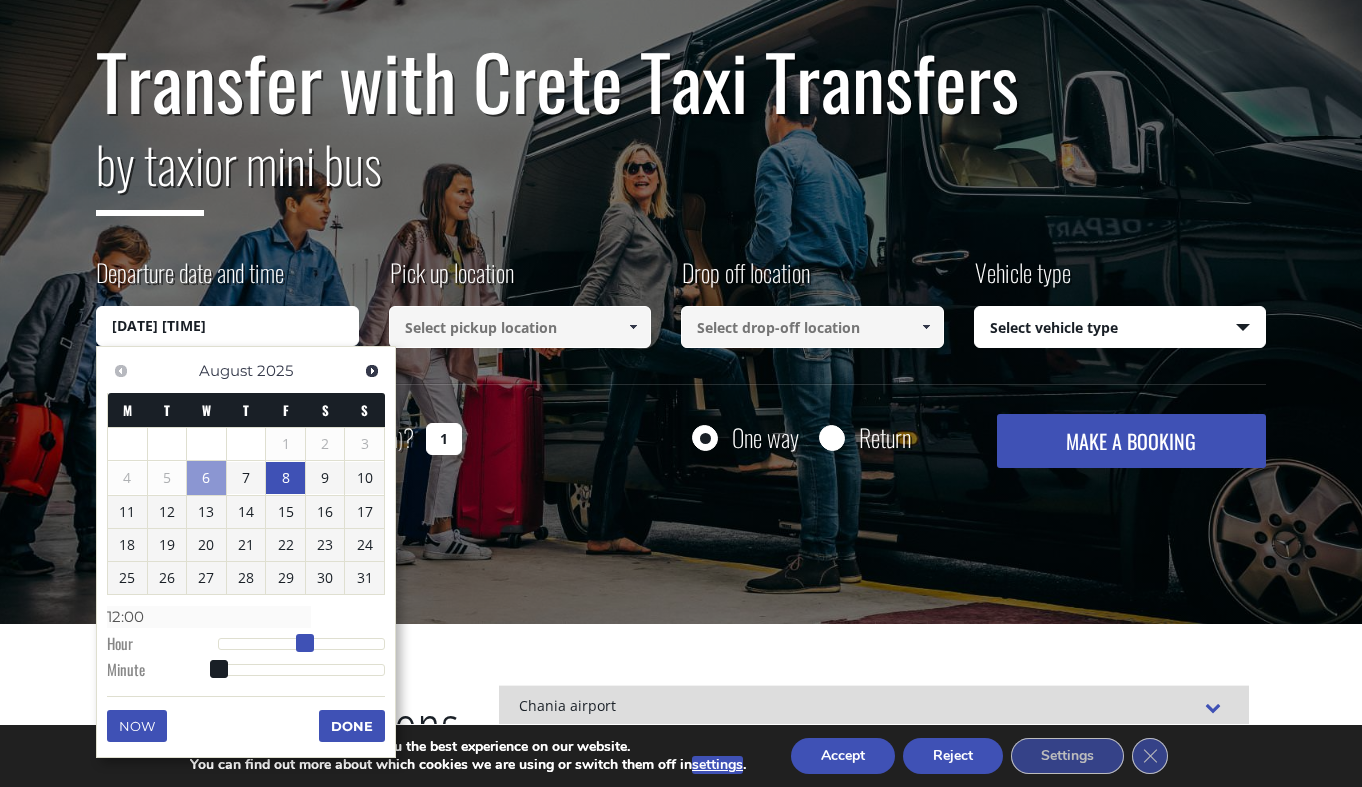 drag, startPoint x: 223, startPoint y: 639, endPoint x: 306, endPoint y: 640, distance: 83.00603 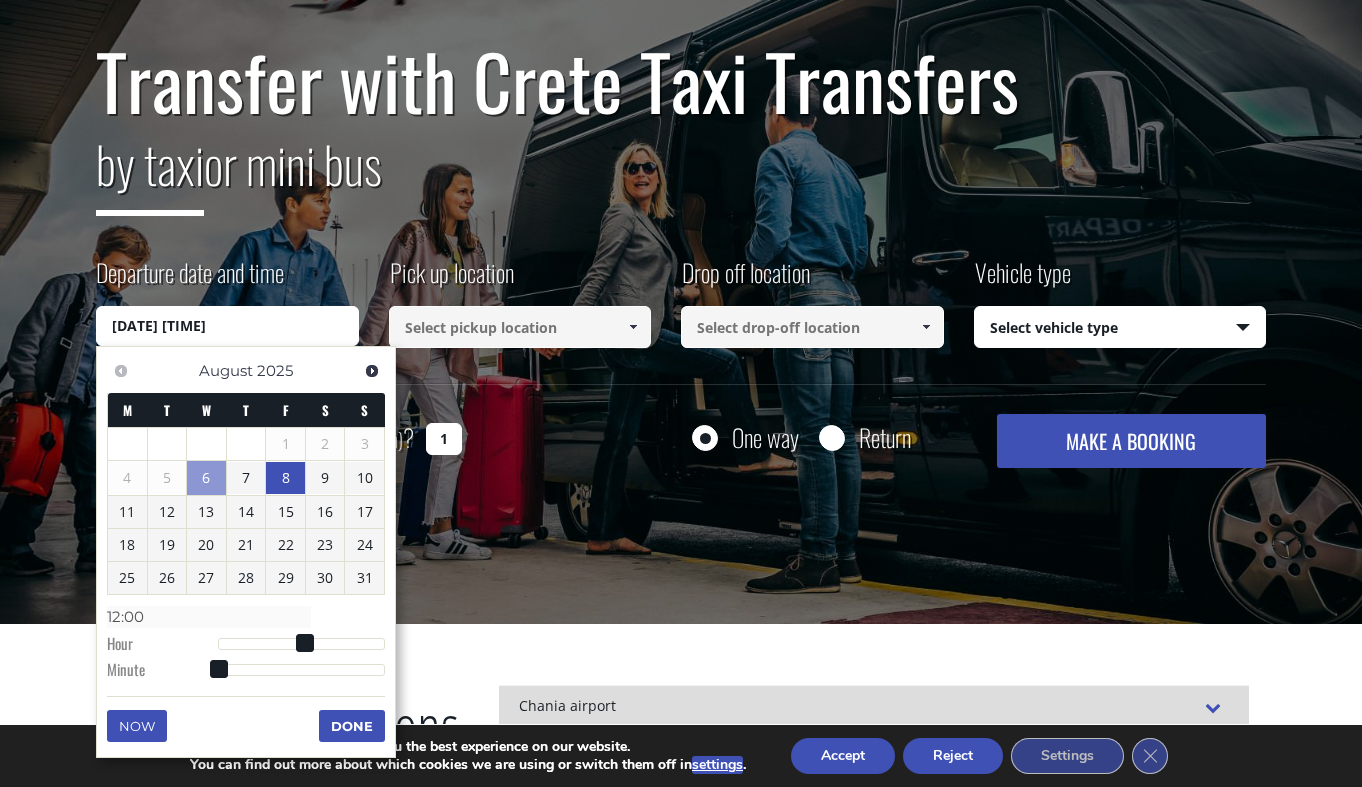 click on "Done" at bounding box center [352, 726] 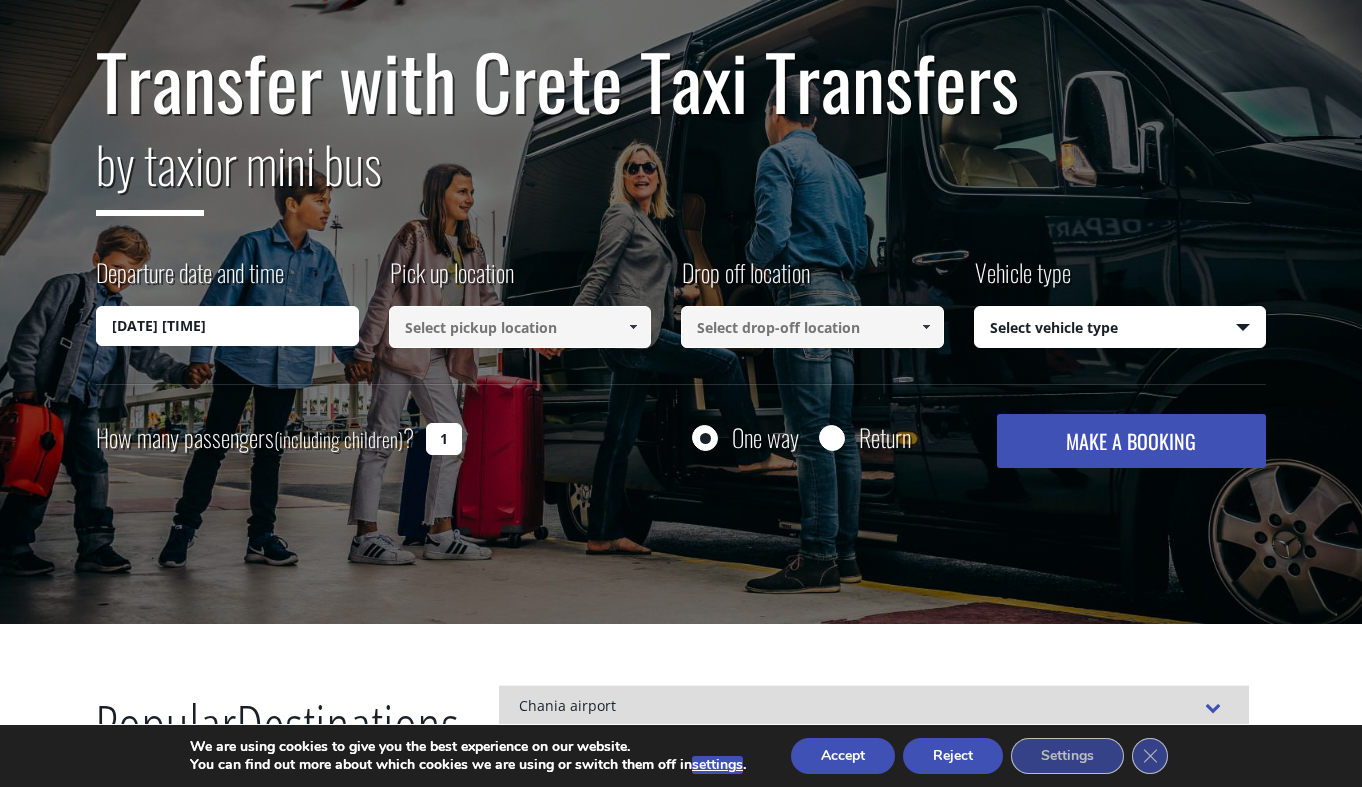 click at bounding box center (520, 327) 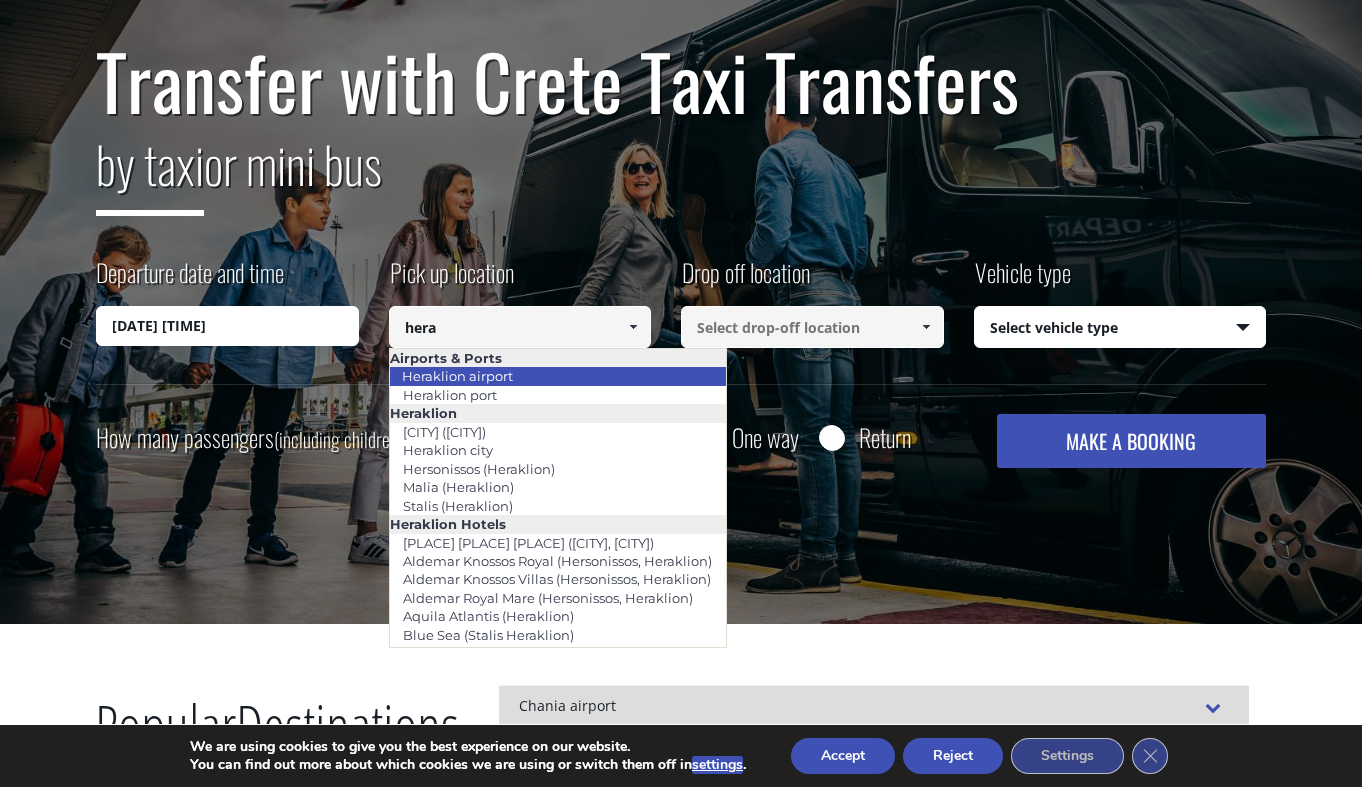 click on "Heraklion airport" at bounding box center (558, 376) 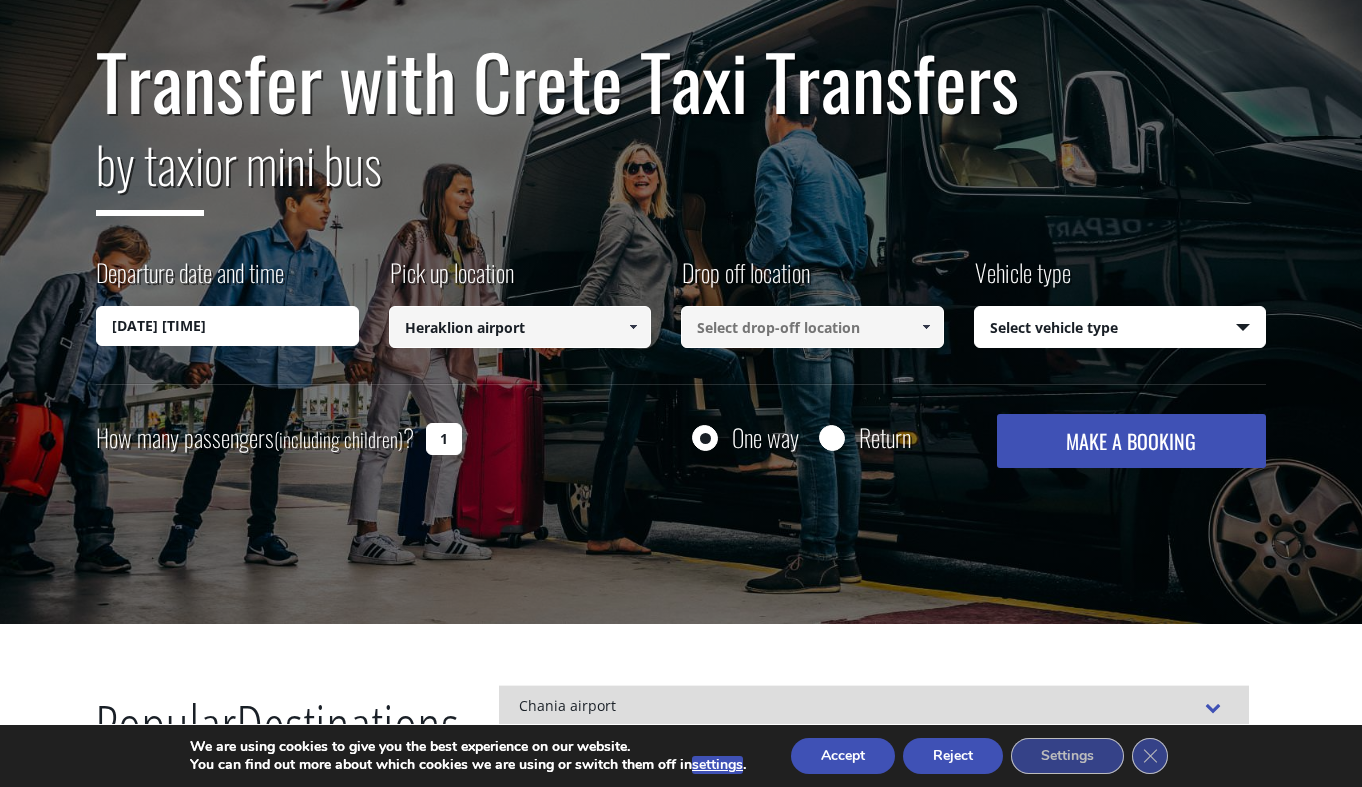 click at bounding box center (812, 327) 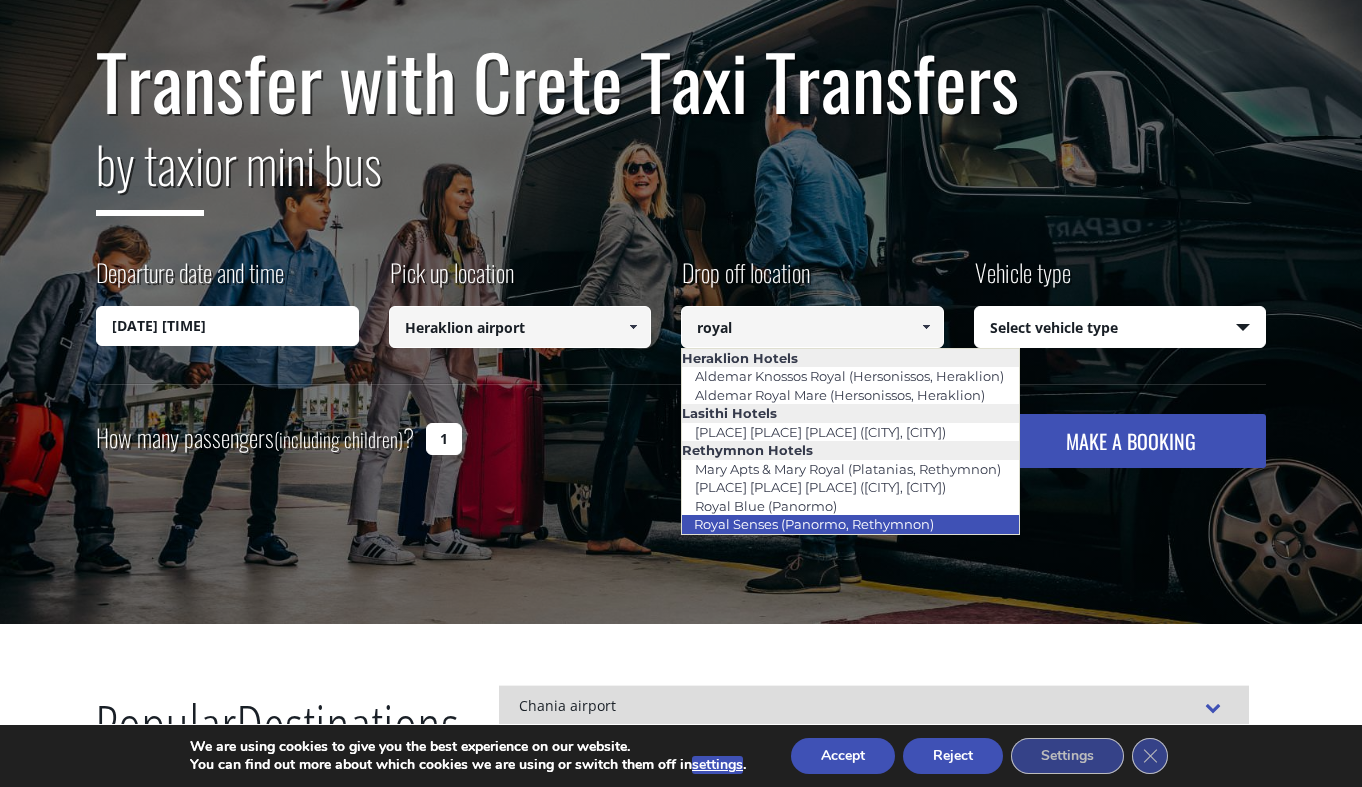 click on "Royal Senses (Panormo, Rethymnon)" at bounding box center (814, 524) 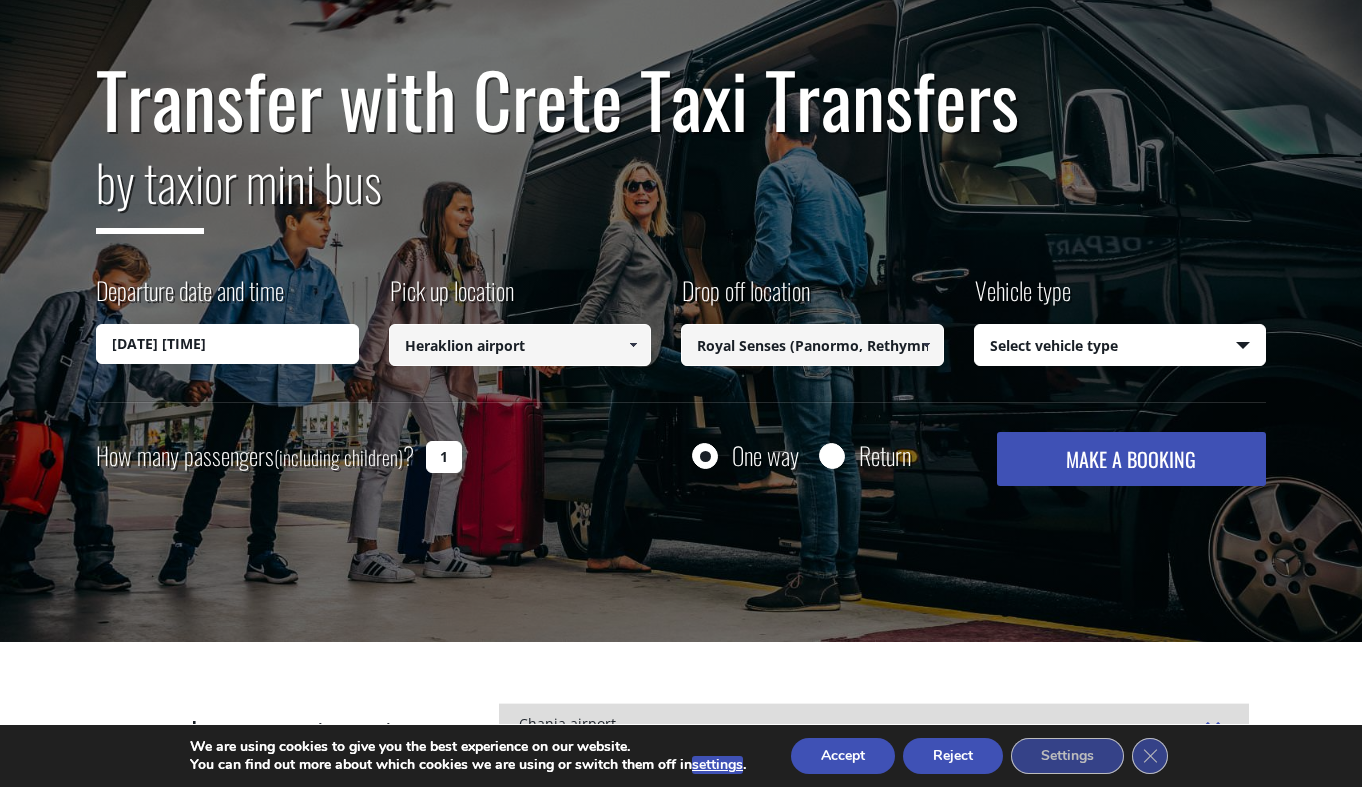 scroll, scrollTop: 157, scrollLeft: 0, axis: vertical 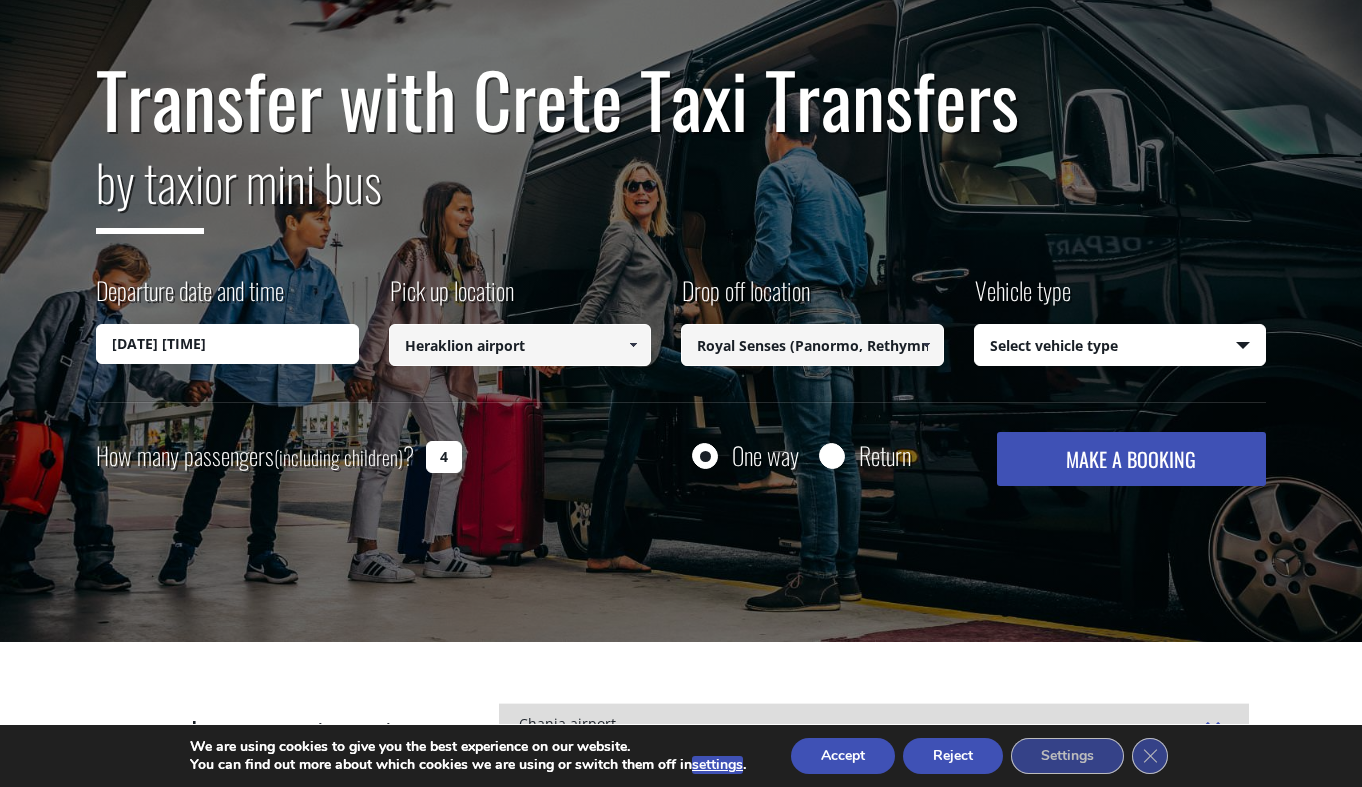 type on "4" 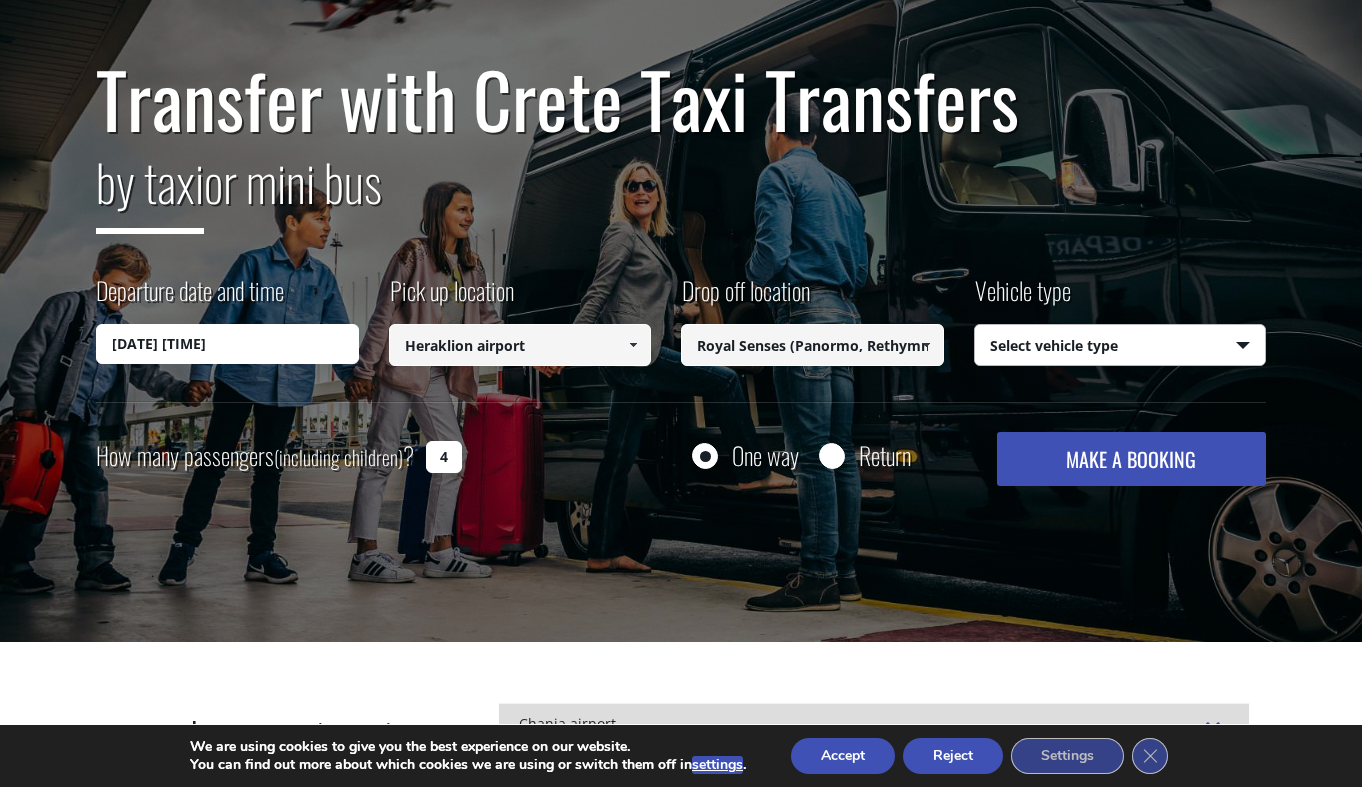 select on "541" 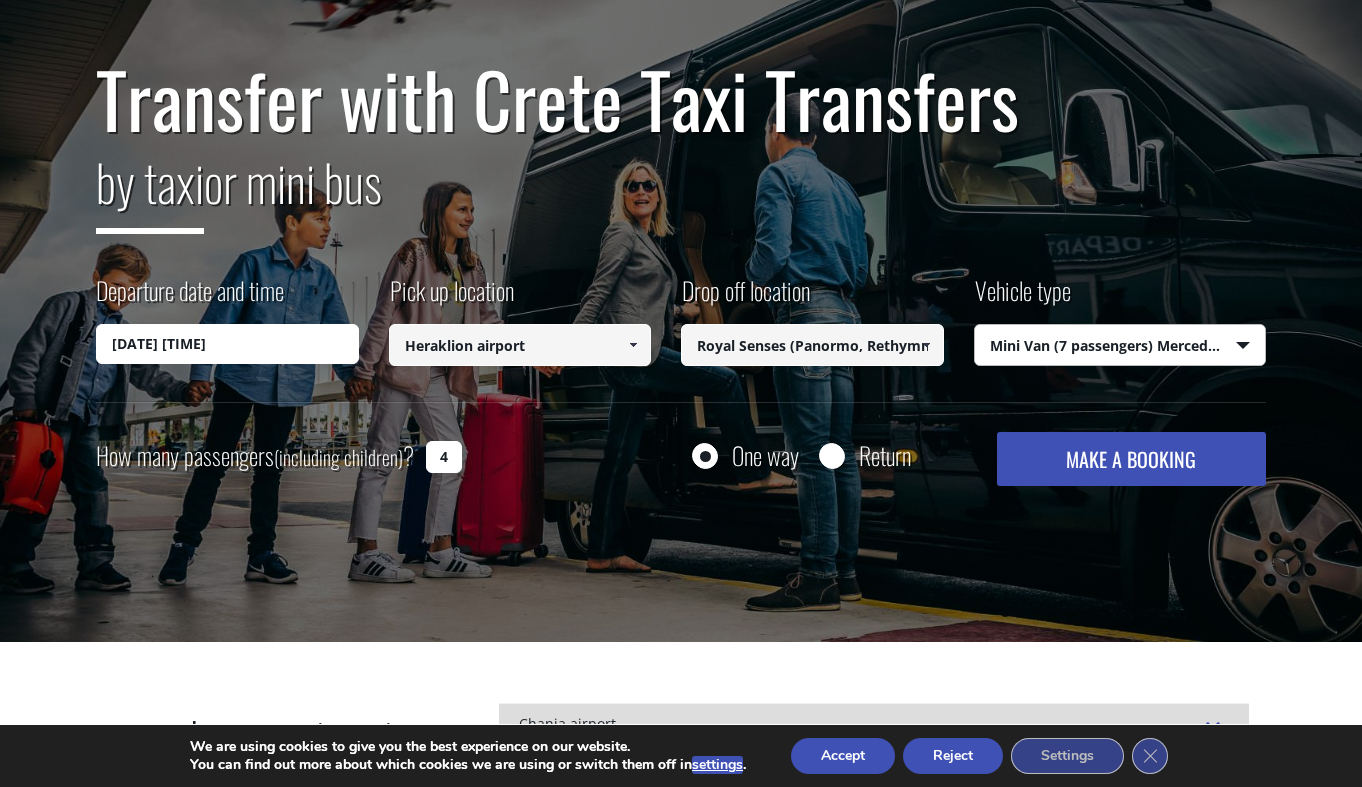 click on "MAKE A BOOKING" at bounding box center [1131, 459] 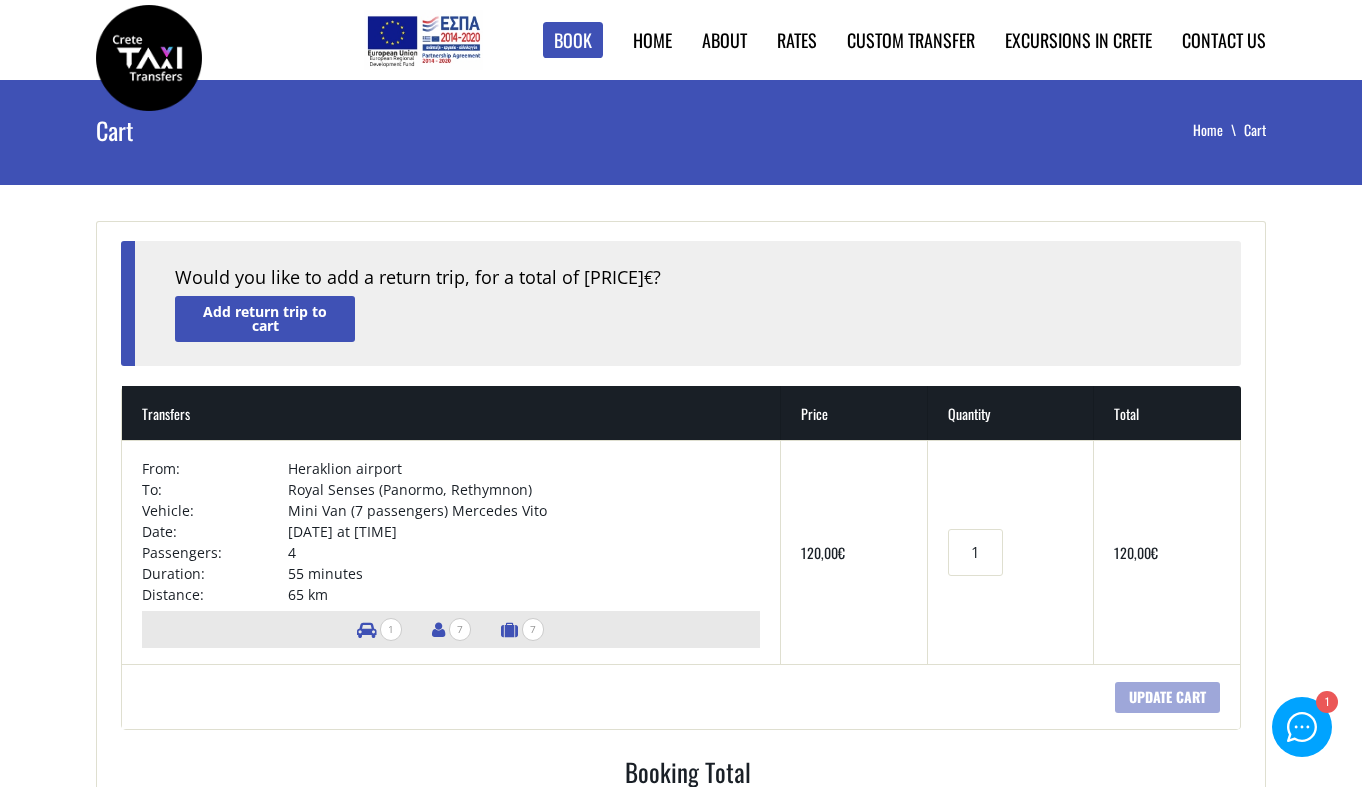 scroll, scrollTop: 0, scrollLeft: 0, axis: both 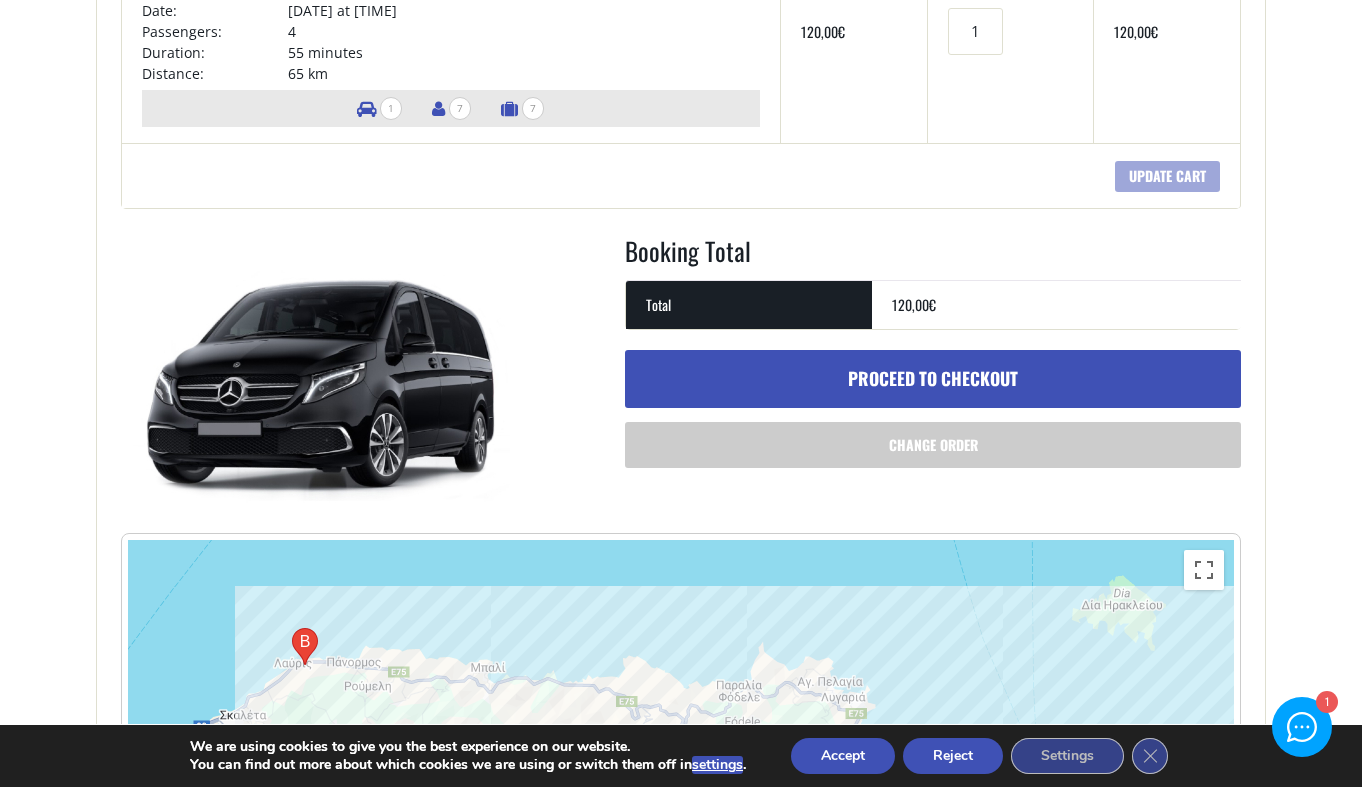 click on "Reject" at bounding box center [953, 756] 